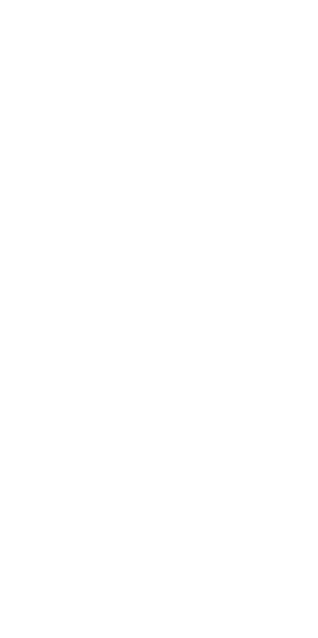 scroll, scrollTop: 0, scrollLeft: 0, axis: both 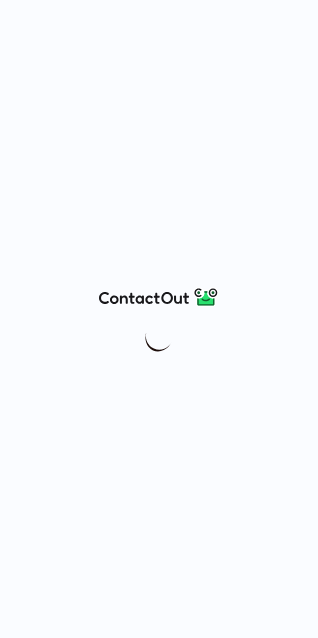 click at bounding box center (159, 319) 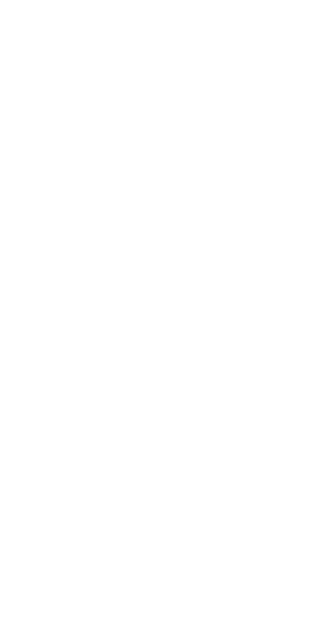 scroll, scrollTop: 0, scrollLeft: 0, axis: both 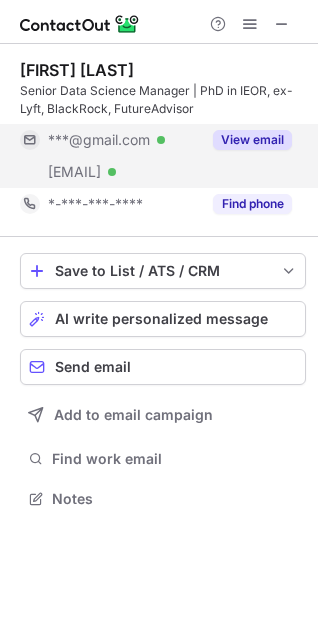 click on "View email" at bounding box center (252, 140) 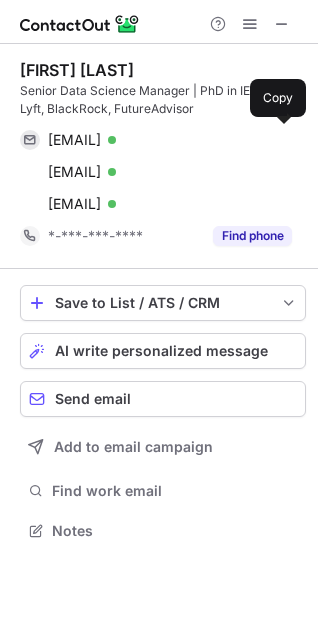 scroll, scrollTop: 10, scrollLeft: 10, axis: both 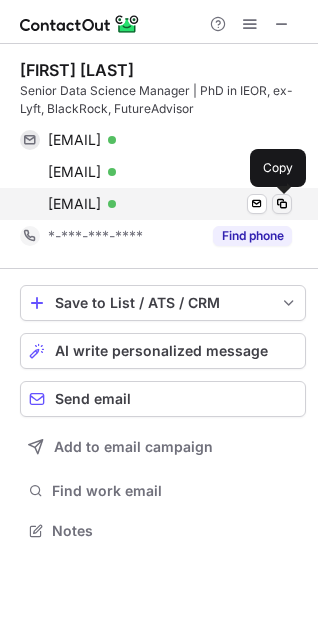 click at bounding box center (282, 204) 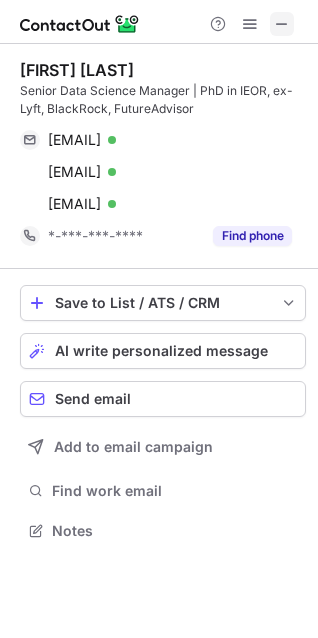 click at bounding box center (282, 24) 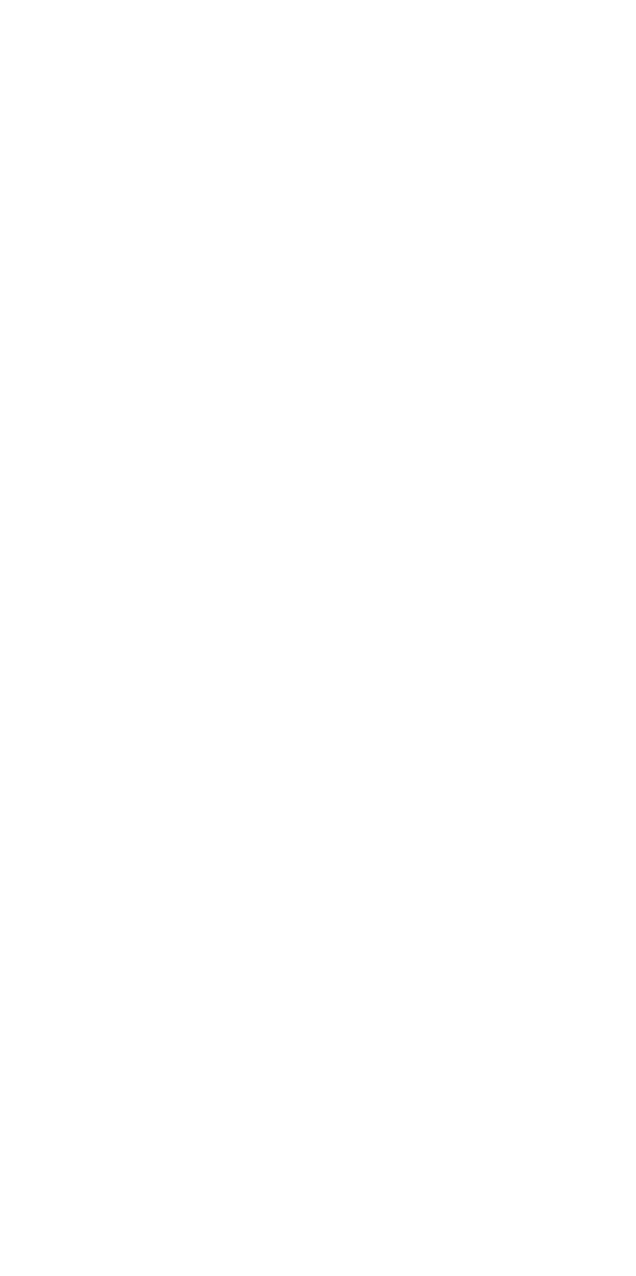 scroll, scrollTop: 0, scrollLeft: 0, axis: both 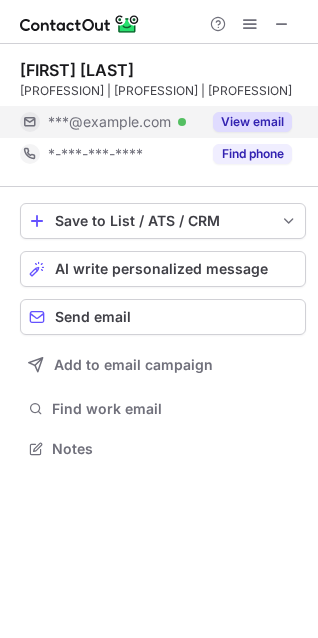 click on "View email" at bounding box center [252, 122] 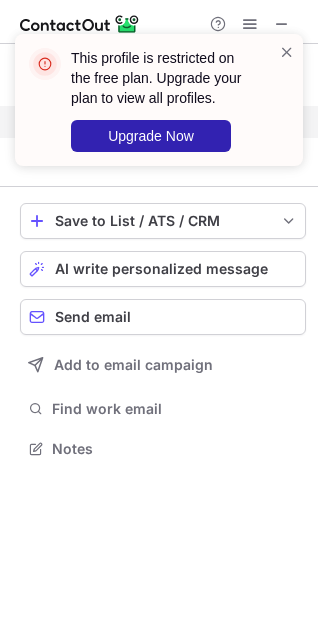 click on "This profile is restricted on the free plan. Upgrade your plan to view all profiles. Upgrade Now" at bounding box center [159, 108] 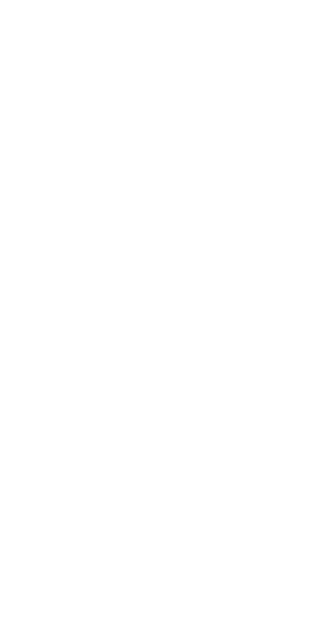 scroll, scrollTop: 0, scrollLeft: 0, axis: both 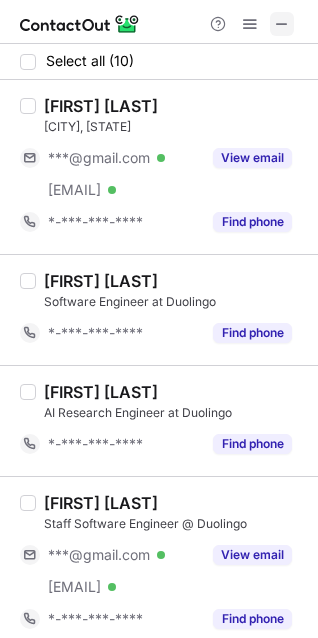 click at bounding box center [282, 24] 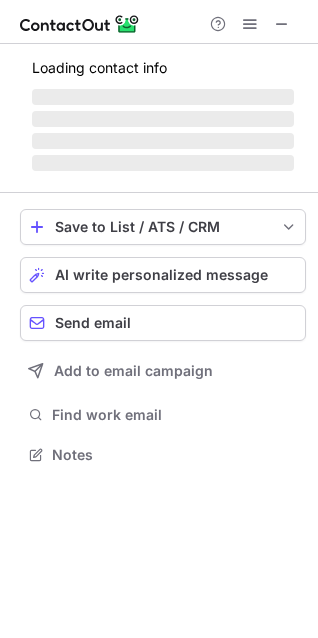 scroll, scrollTop: 10, scrollLeft: 10, axis: both 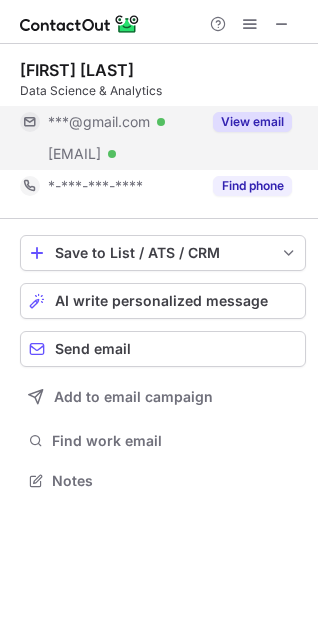 click on "View email" at bounding box center [252, 122] 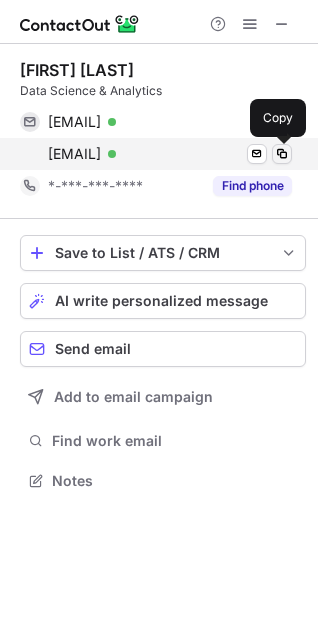 click at bounding box center (282, 154) 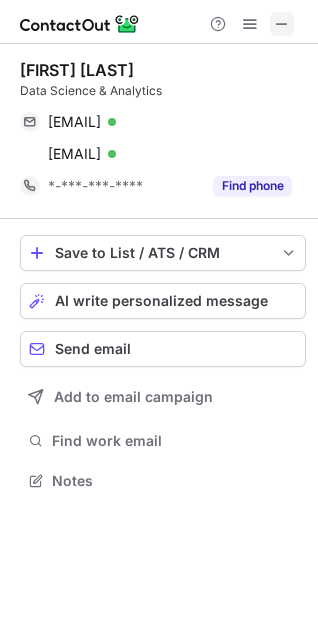 click at bounding box center [282, 24] 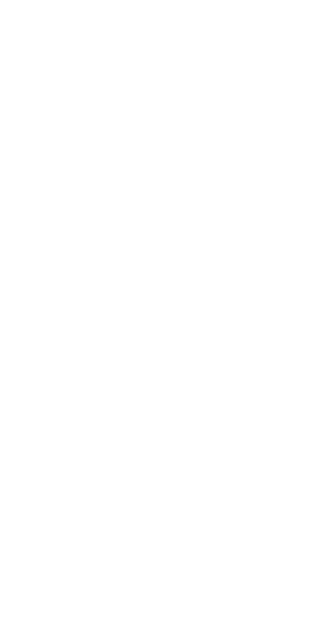 scroll, scrollTop: 0, scrollLeft: 0, axis: both 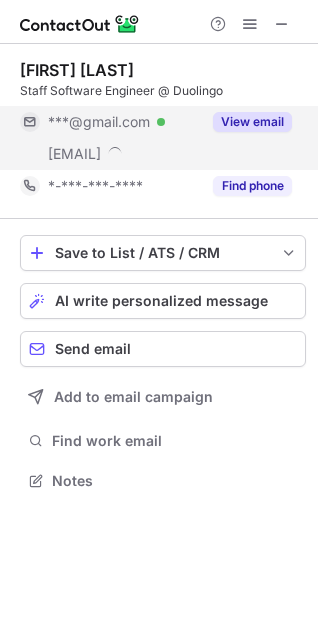 click on "View email" at bounding box center [252, 122] 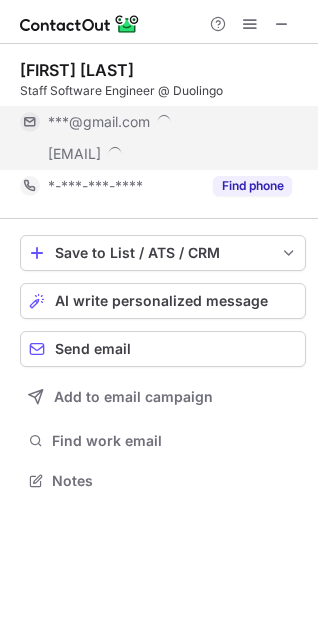 scroll, scrollTop: 10, scrollLeft: 10, axis: both 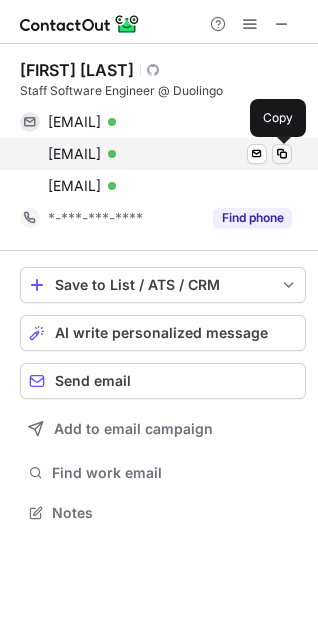 click at bounding box center [282, 154] 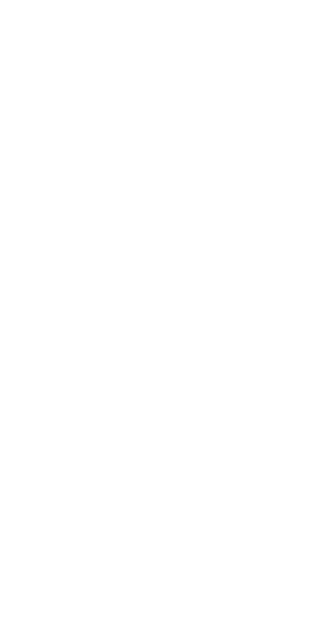 scroll, scrollTop: 0, scrollLeft: 0, axis: both 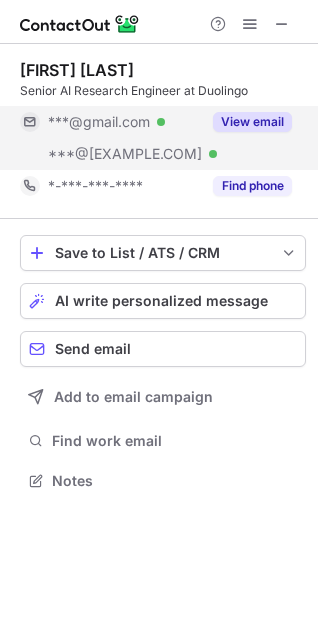 click on "View email" at bounding box center (252, 122) 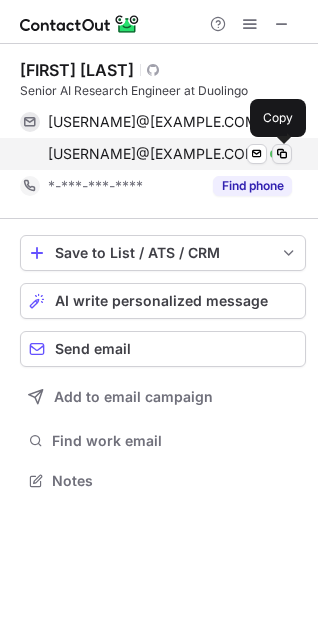 click at bounding box center (282, 154) 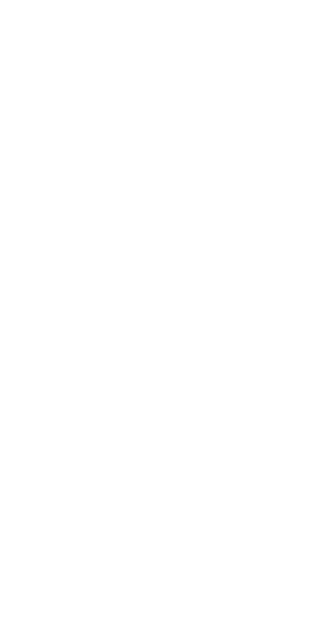 scroll, scrollTop: 0, scrollLeft: 0, axis: both 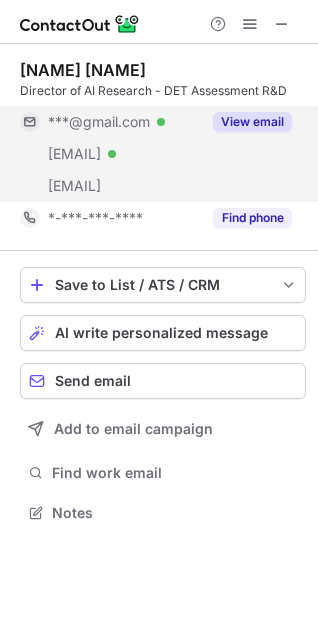 click on "View email" at bounding box center [252, 122] 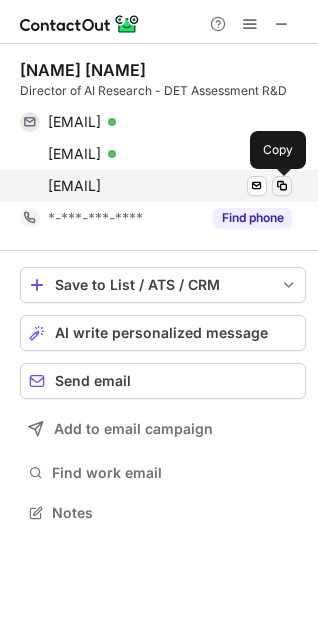 click at bounding box center (282, 186) 